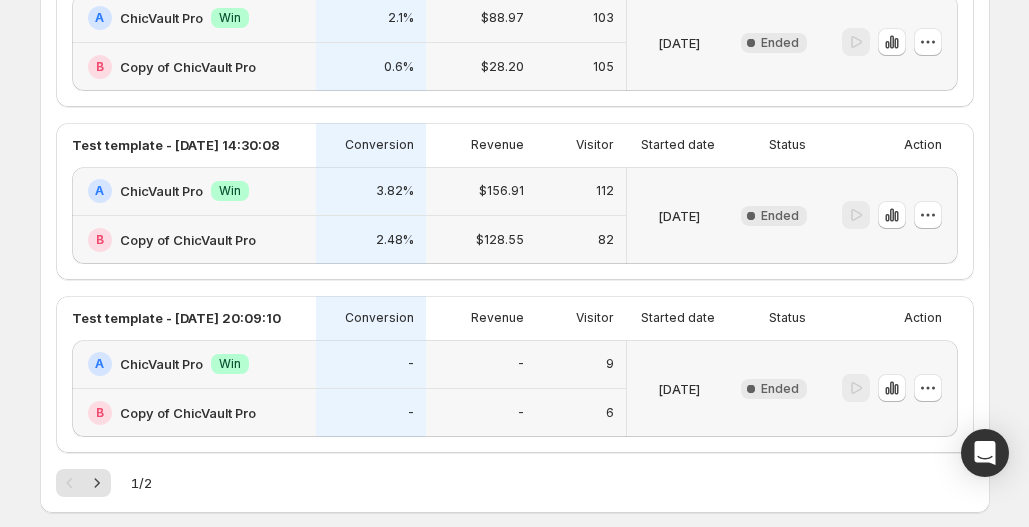 scroll, scrollTop: 1365, scrollLeft: 0, axis: vertical 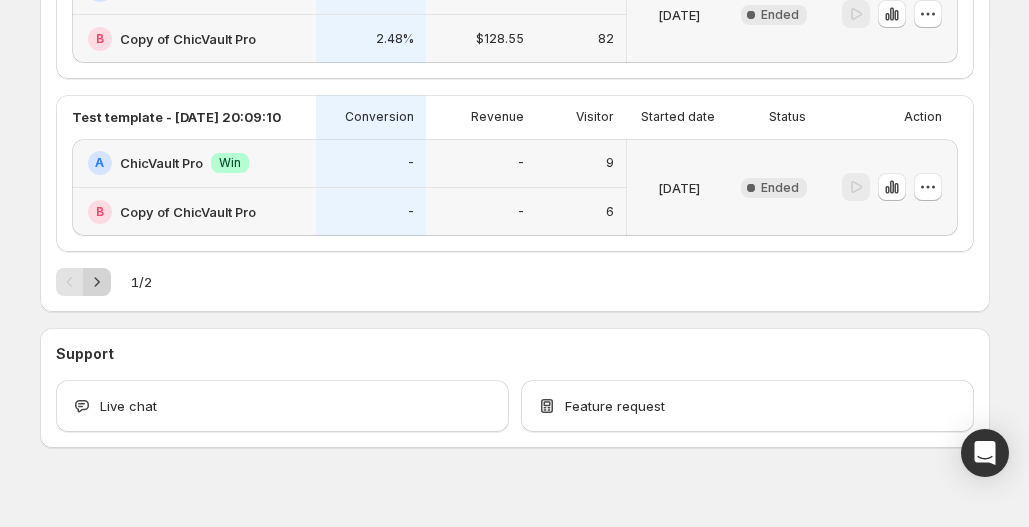 click 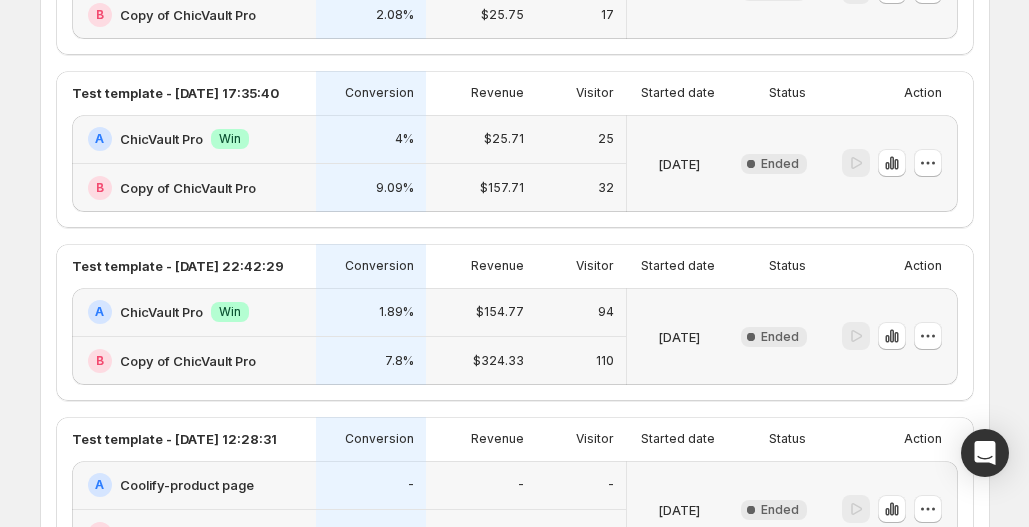 scroll, scrollTop: 868, scrollLeft: 0, axis: vertical 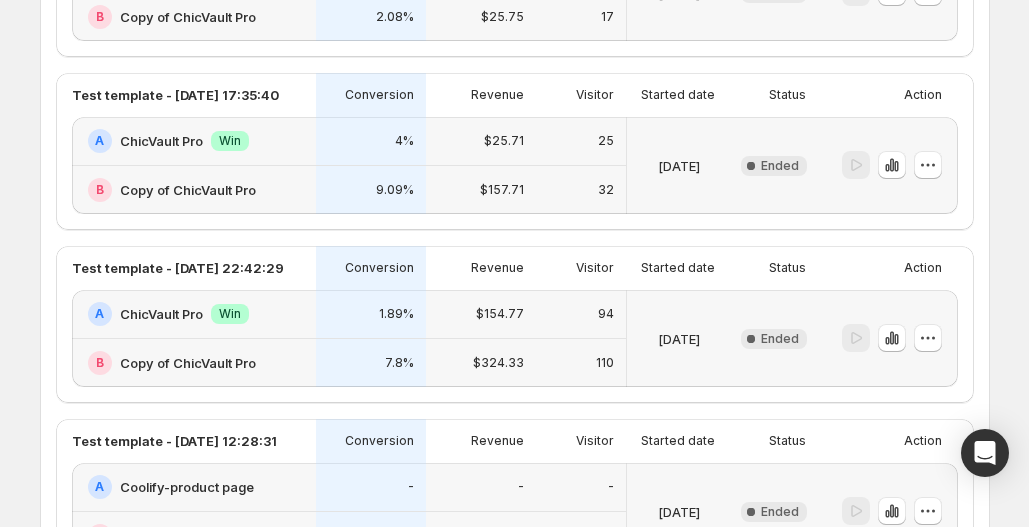 click at bounding box center (892, 338) 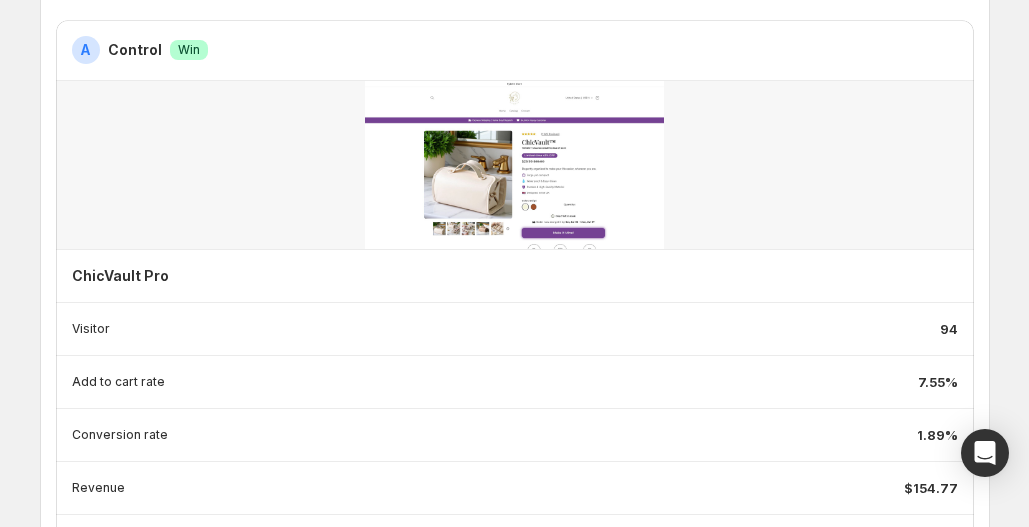 scroll, scrollTop: 0, scrollLeft: 0, axis: both 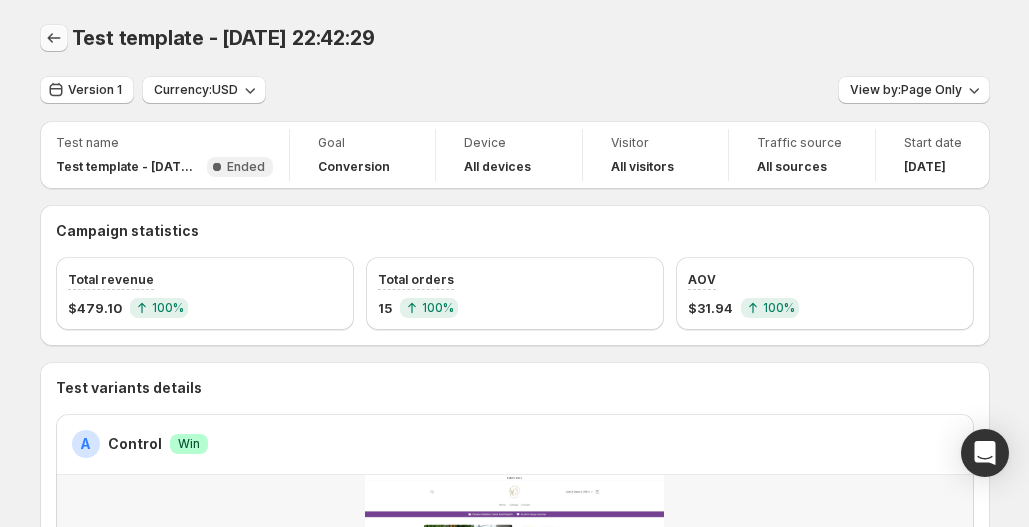 click 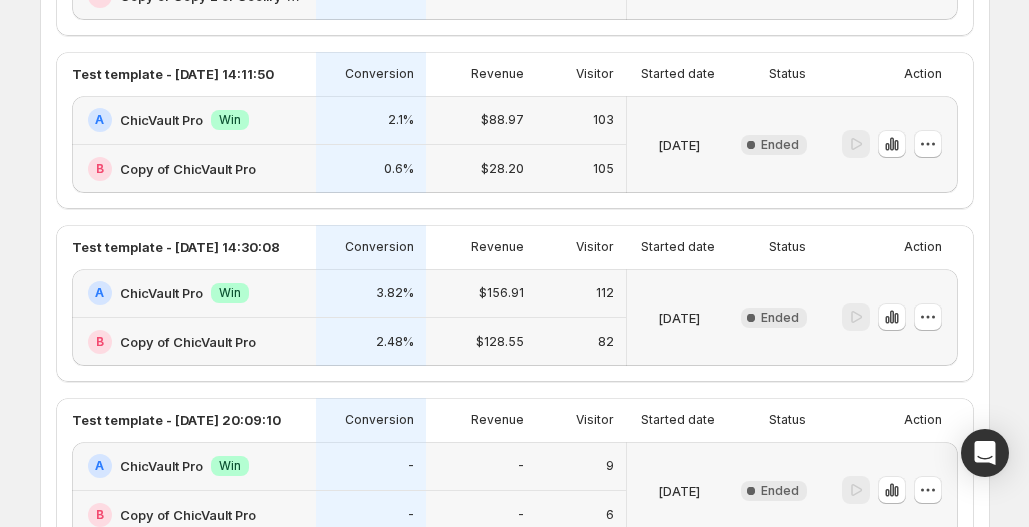 scroll, scrollTop: 0, scrollLeft: 0, axis: both 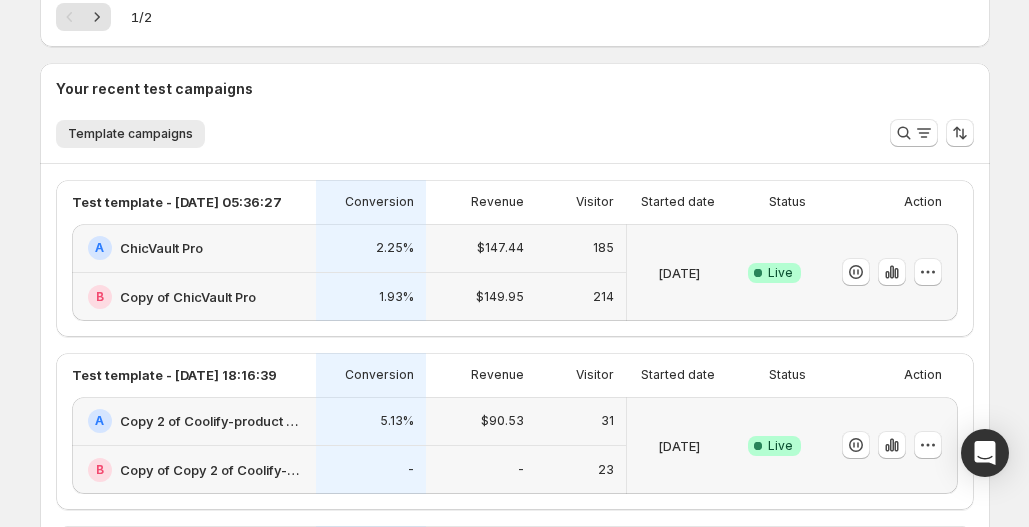 click on "A ChicVault Pro" at bounding box center (196, 248) 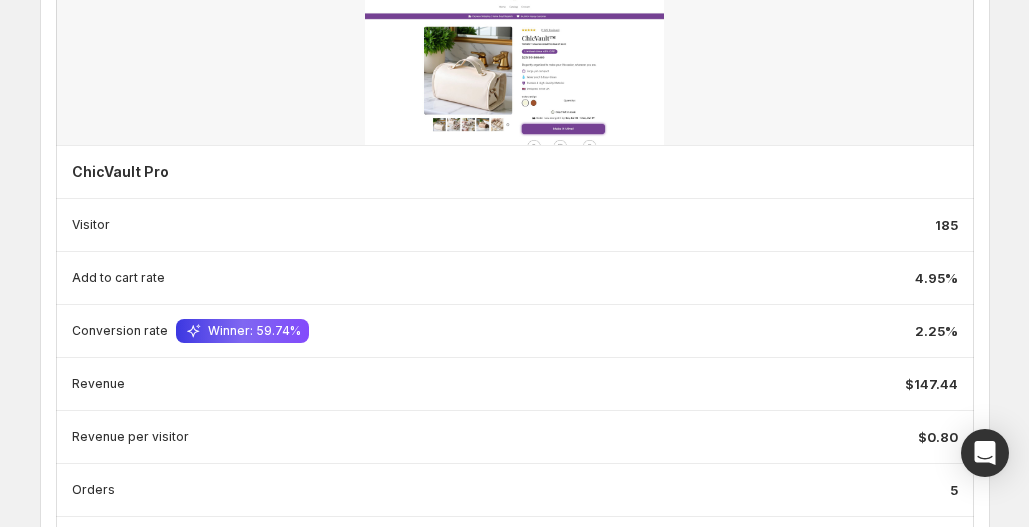 scroll, scrollTop: 0, scrollLeft: 0, axis: both 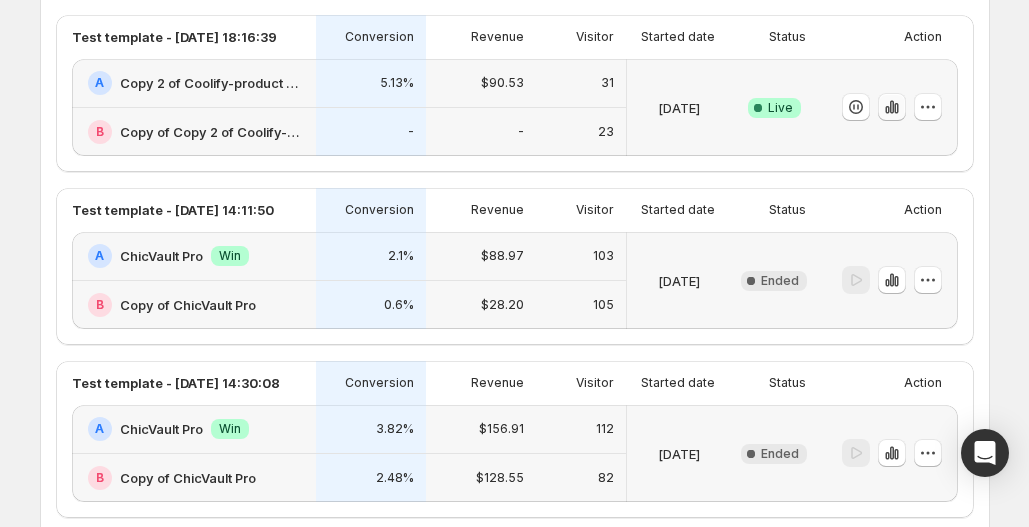 click 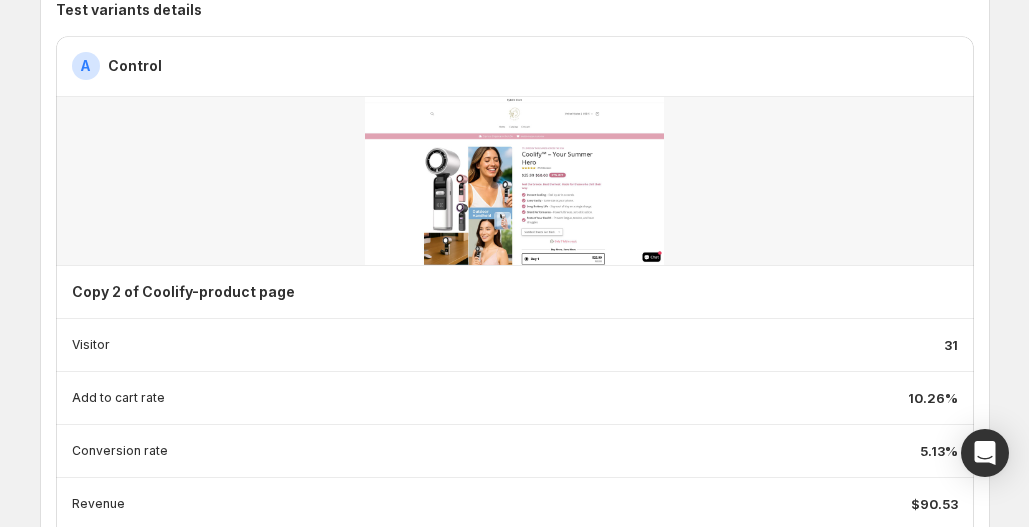 scroll, scrollTop: 0, scrollLeft: 0, axis: both 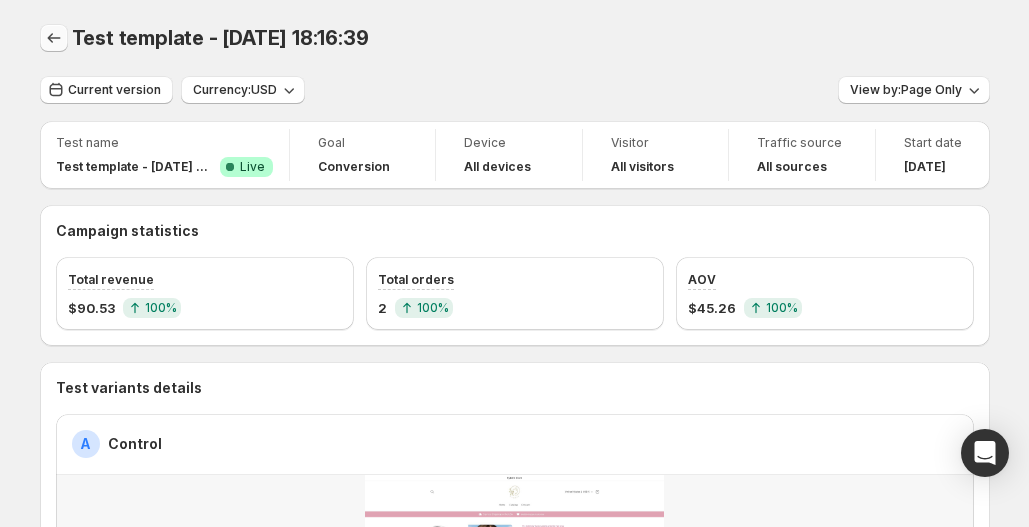 click 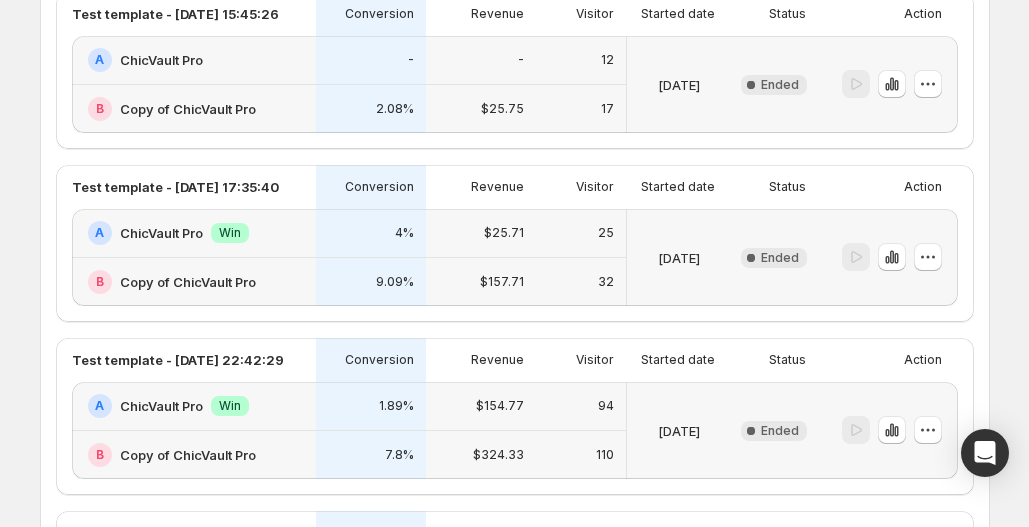 scroll, scrollTop: 0, scrollLeft: 0, axis: both 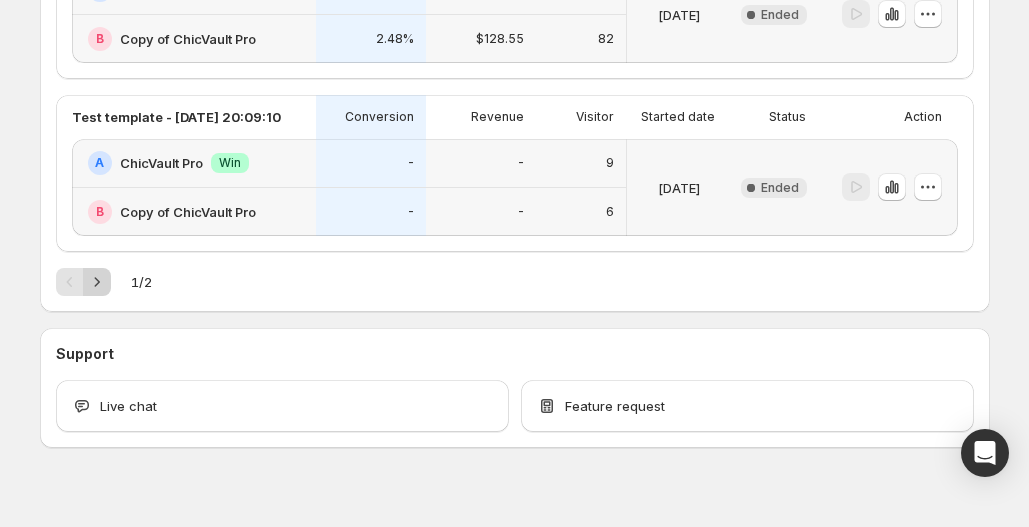 click 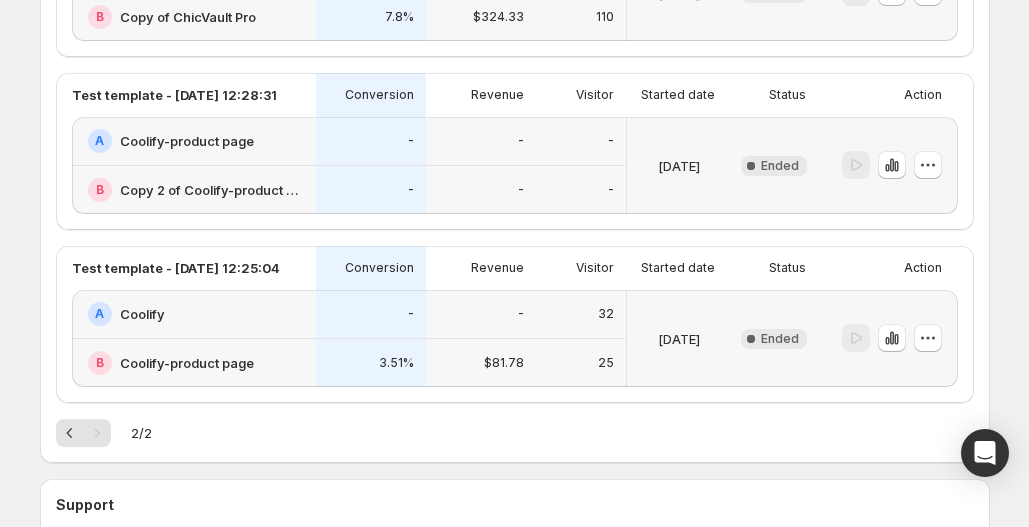 scroll, scrollTop: 1213, scrollLeft: 0, axis: vertical 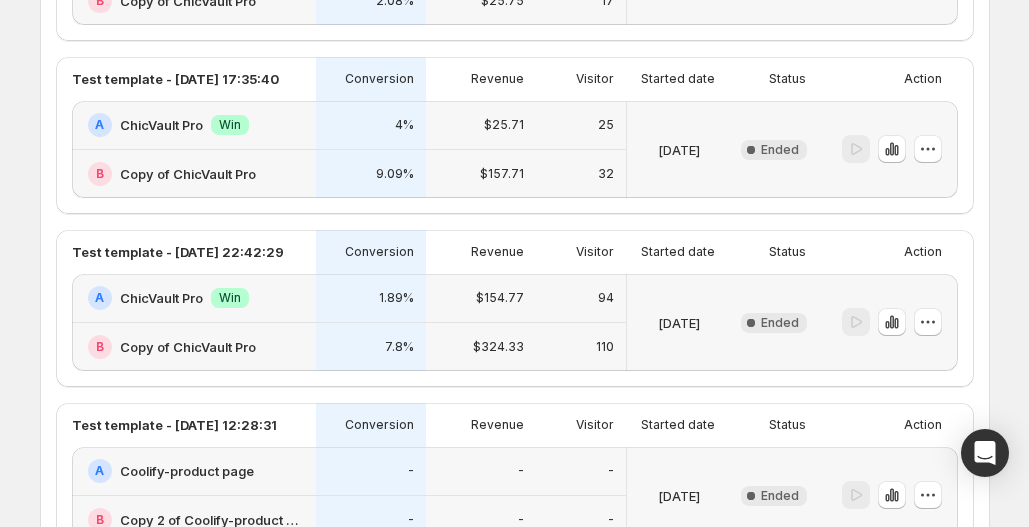 click on "$154.77" at bounding box center [481, 298] 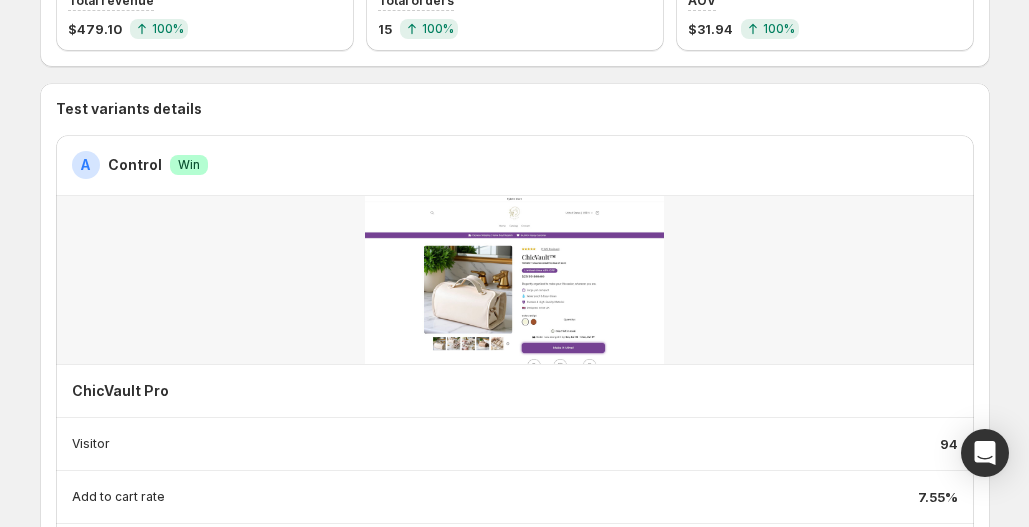 scroll, scrollTop: 0, scrollLeft: 0, axis: both 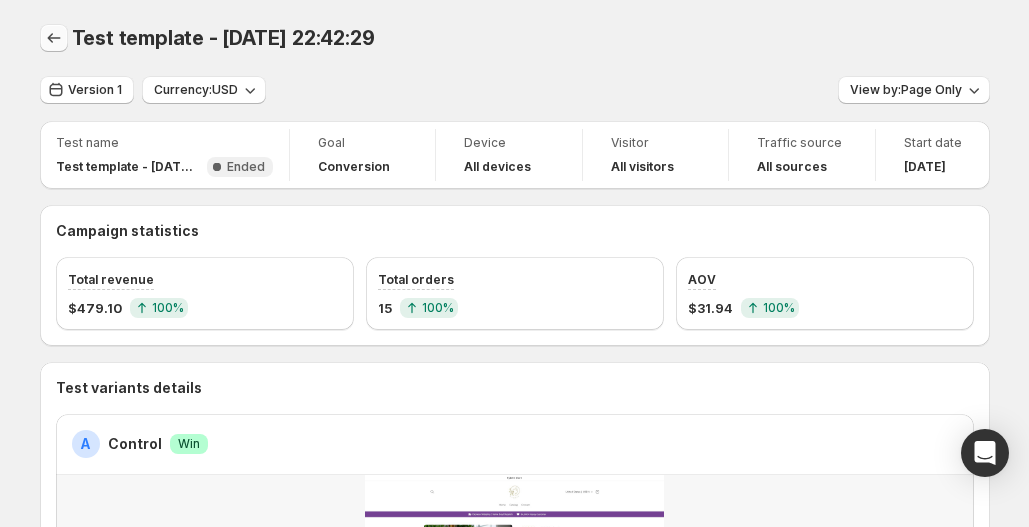 click 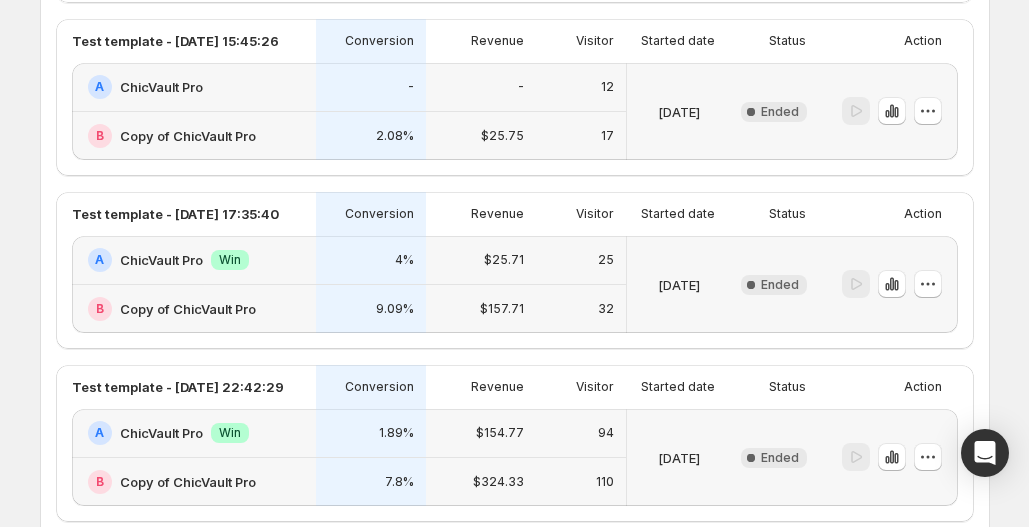 scroll, scrollTop: 1000, scrollLeft: 0, axis: vertical 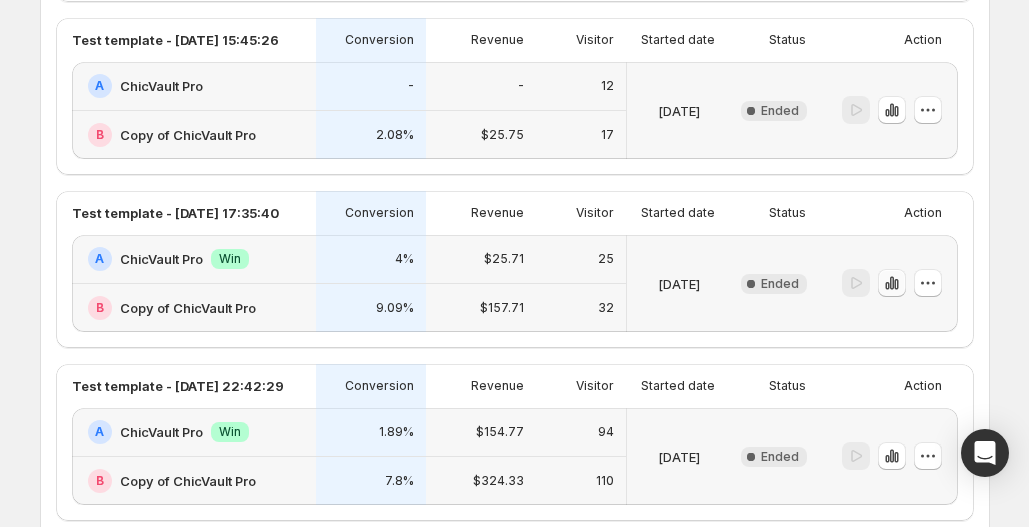 click 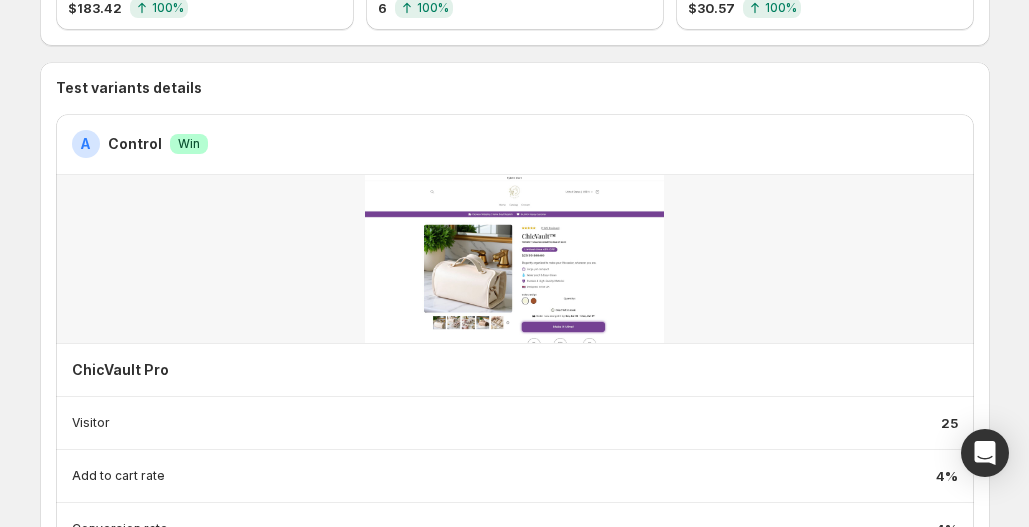 scroll, scrollTop: 0, scrollLeft: 0, axis: both 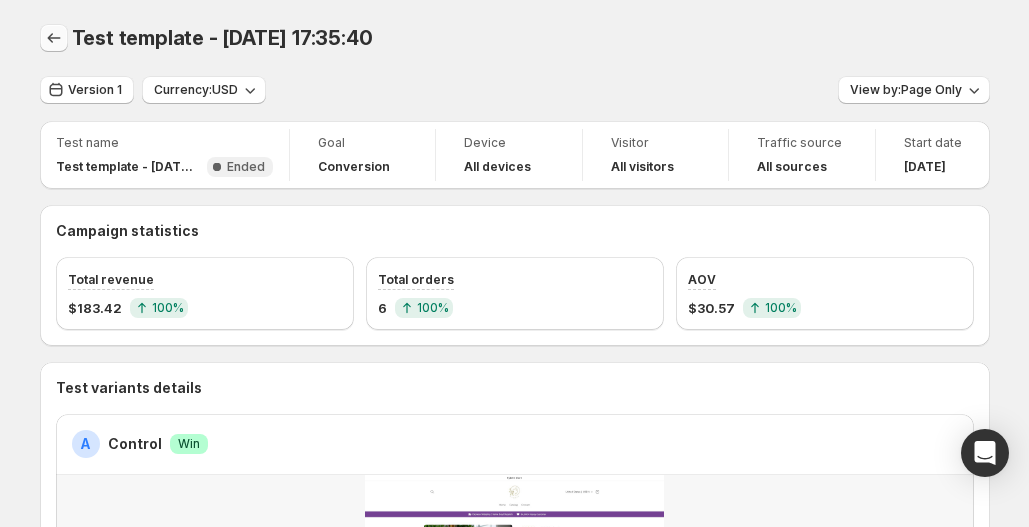 click 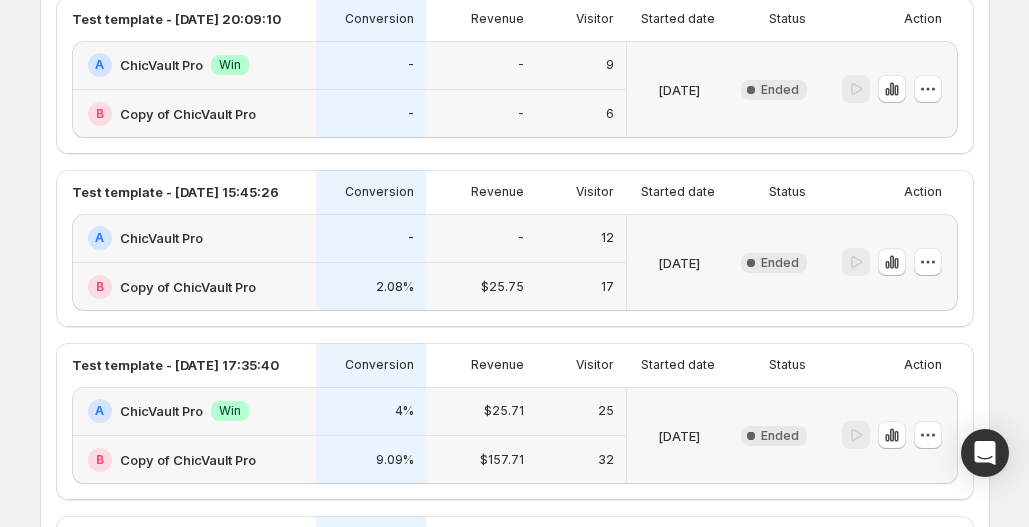 scroll, scrollTop: 846, scrollLeft: 0, axis: vertical 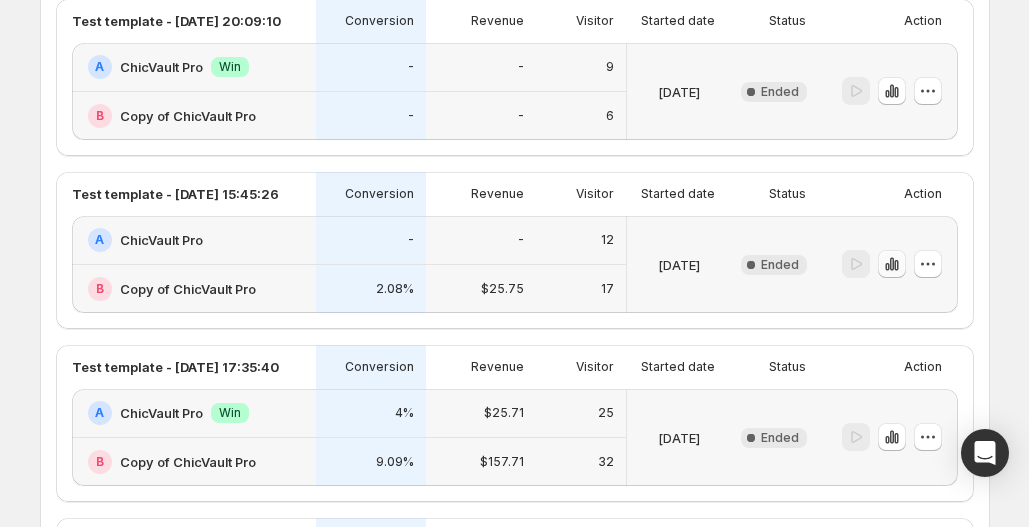click 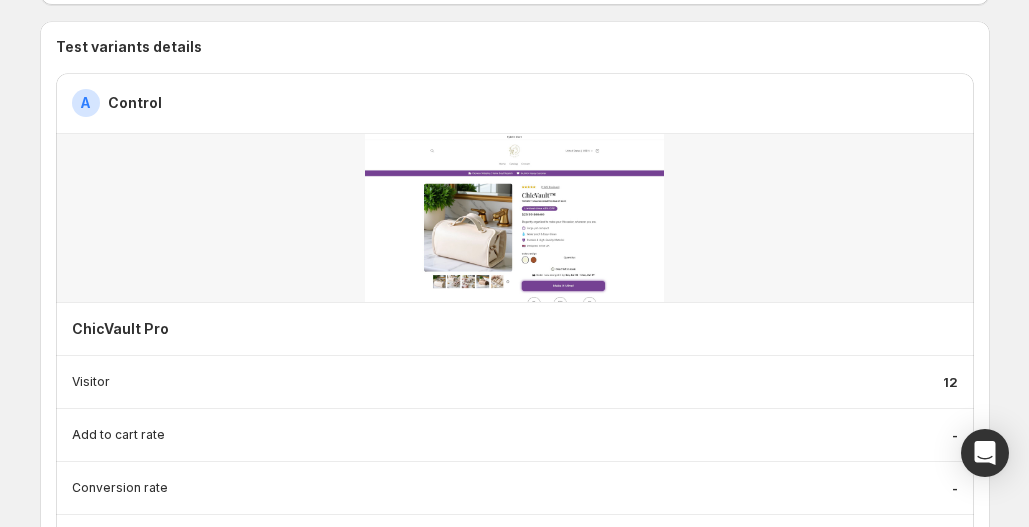 scroll, scrollTop: 116, scrollLeft: 0, axis: vertical 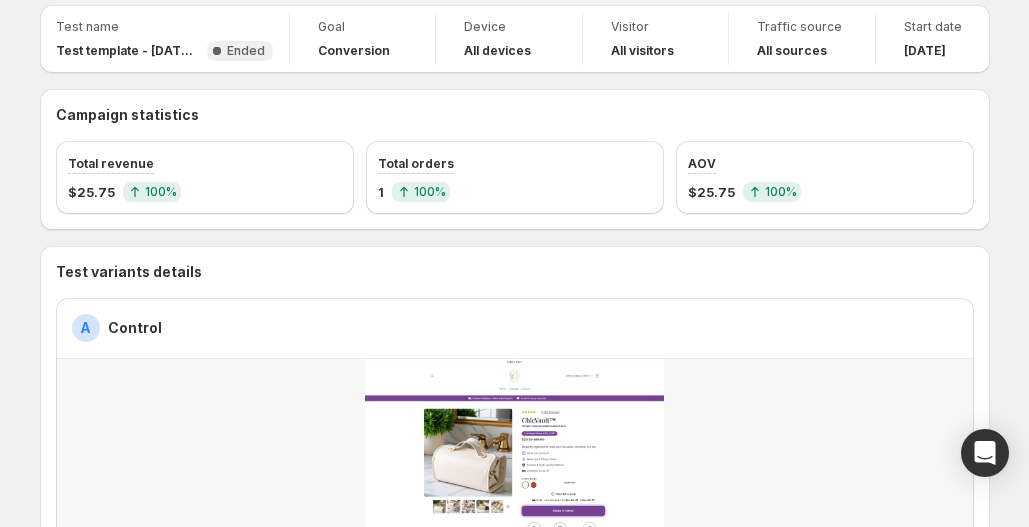 click at bounding box center [515, 1112] 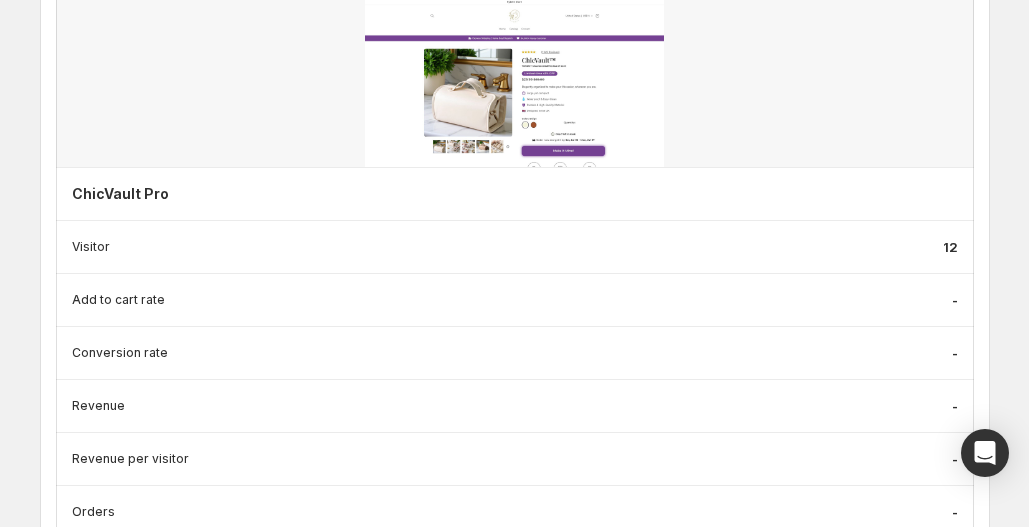scroll, scrollTop: 0, scrollLeft: 0, axis: both 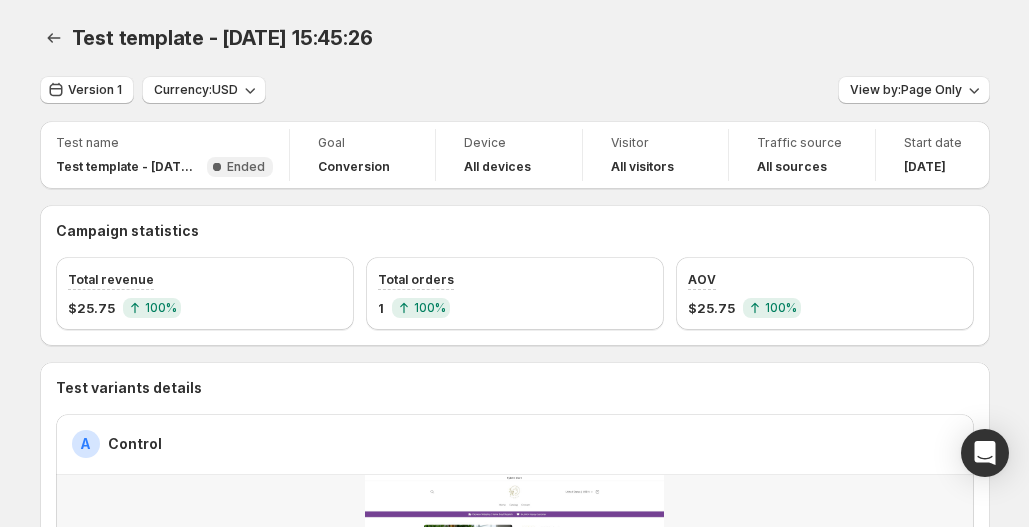 click on "Test template - Jun 6, 15:45:26. This page is ready Test template - Jun 6, 15:45:26" at bounding box center [515, 38] 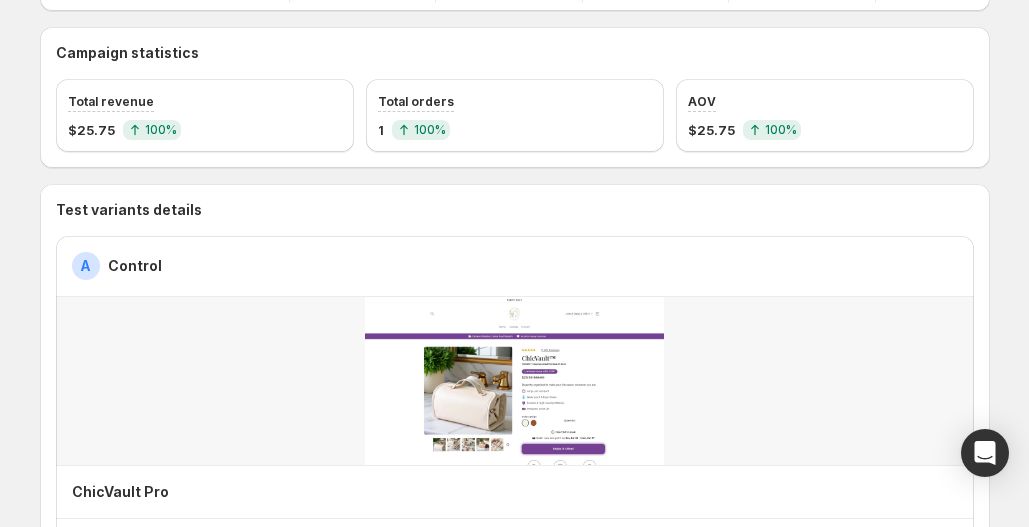 scroll, scrollTop: 0, scrollLeft: 0, axis: both 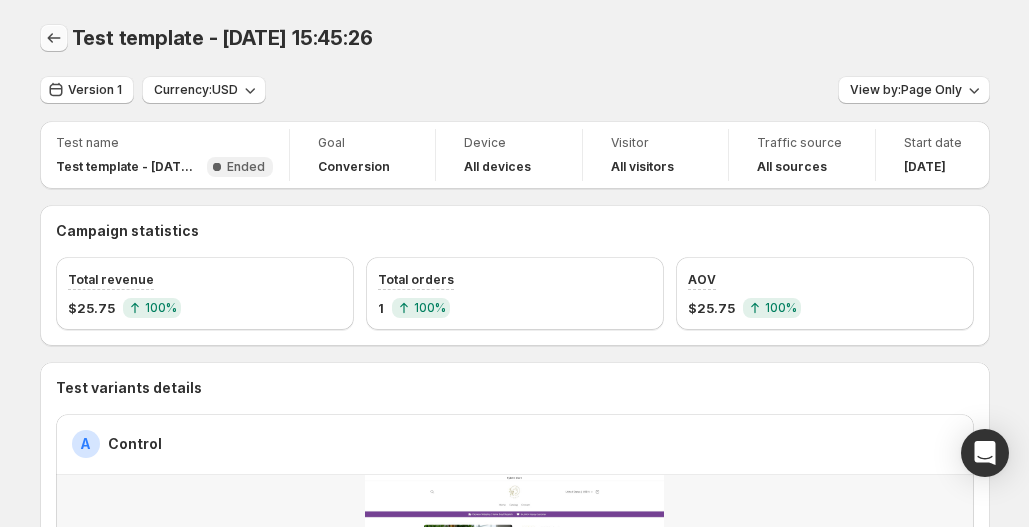 click 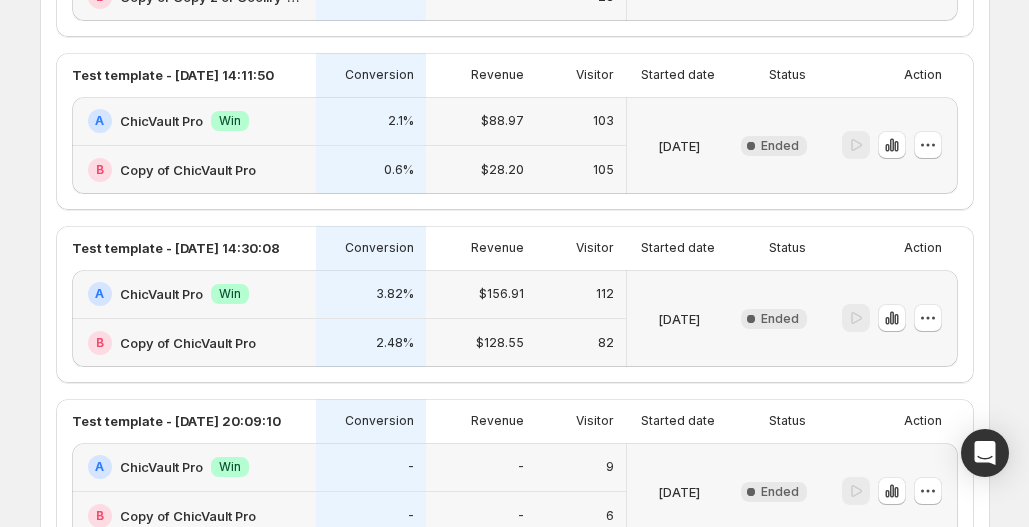 scroll, scrollTop: 447, scrollLeft: 0, axis: vertical 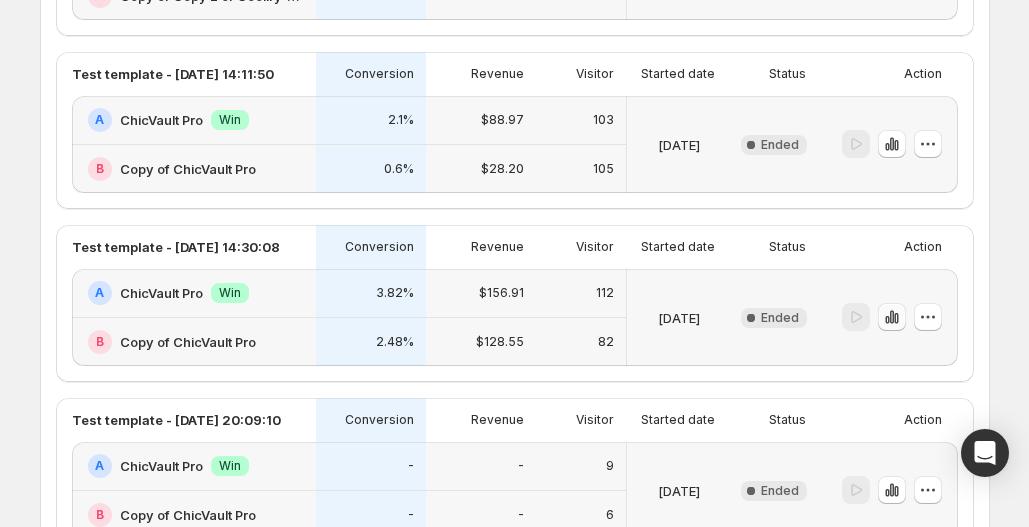 click 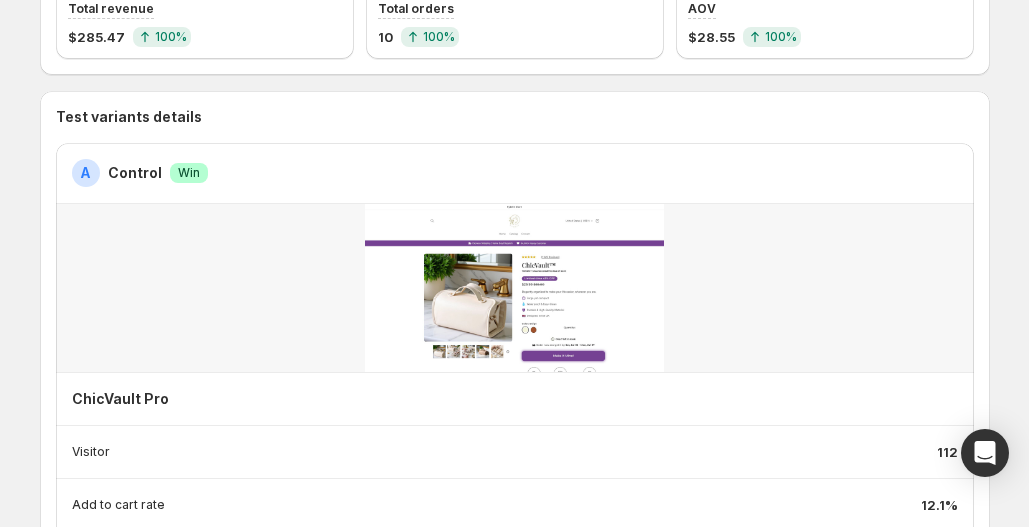 scroll, scrollTop: 0, scrollLeft: 0, axis: both 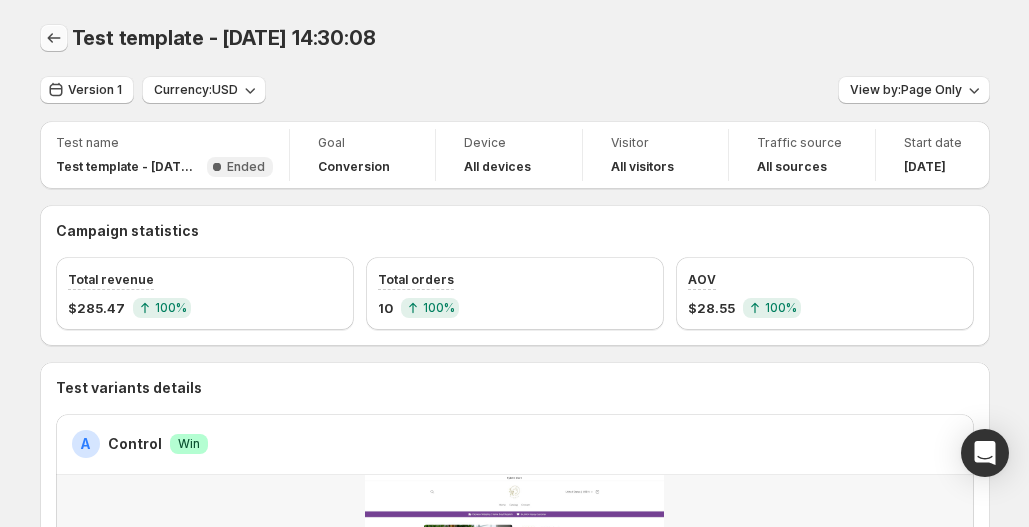 click 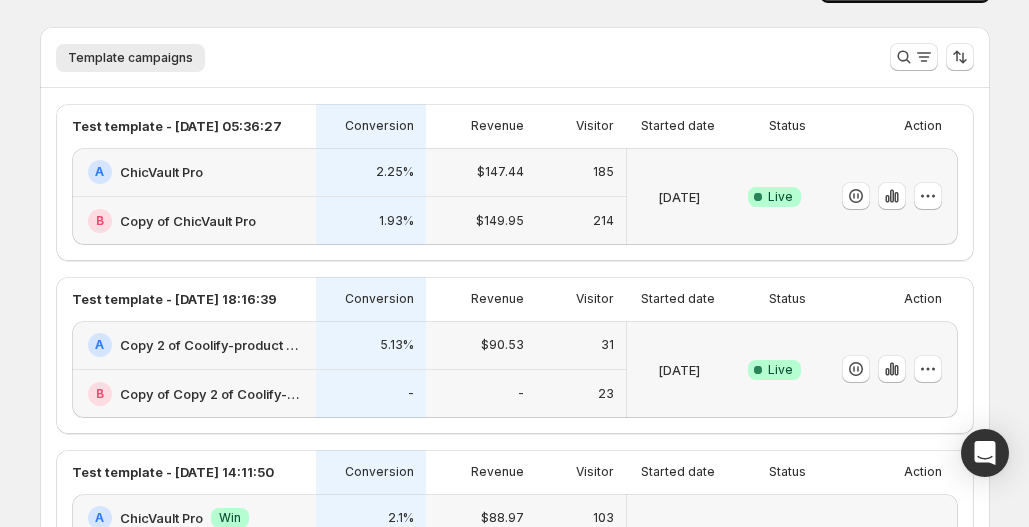 scroll, scrollTop: 0, scrollLeft: 0, axis: both 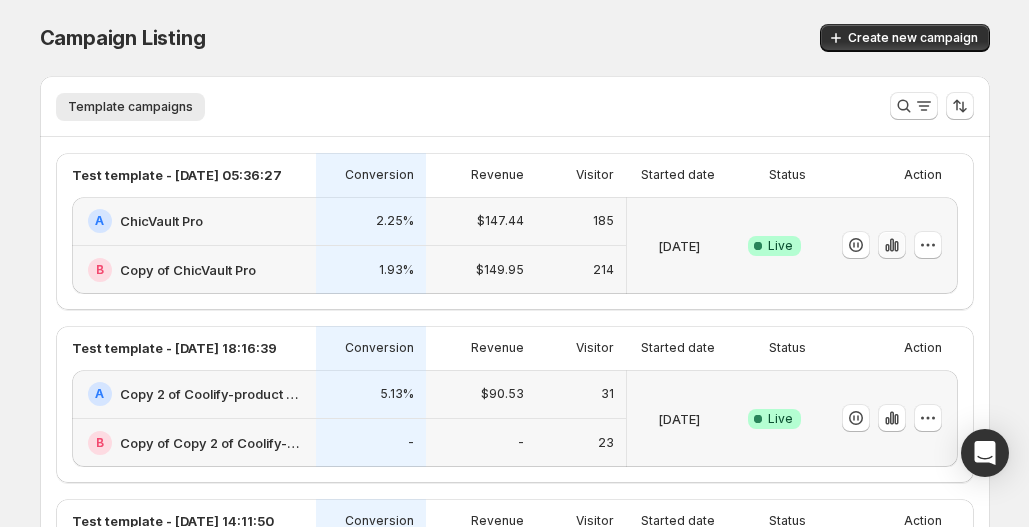 click 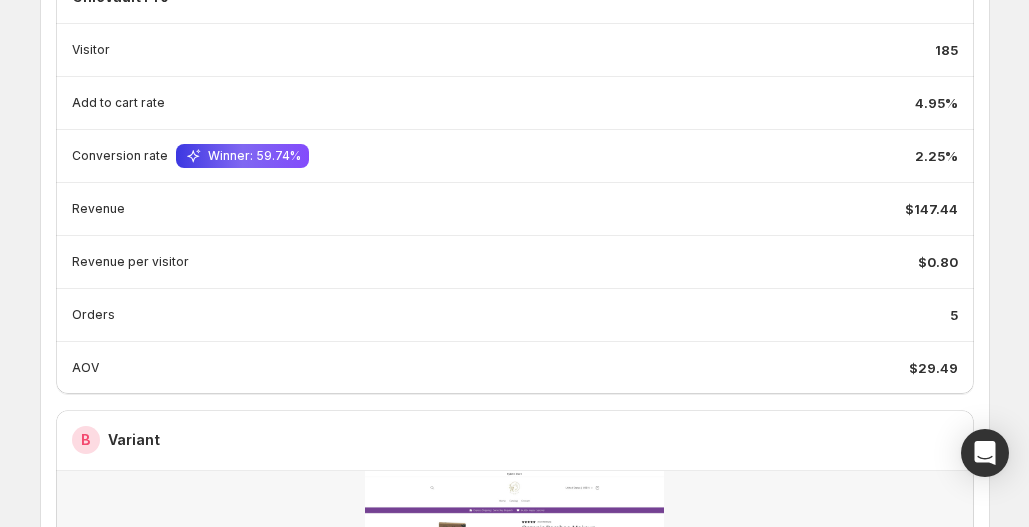 scroll, scrollTop: 0, scrollLeft: 0, axis: both 